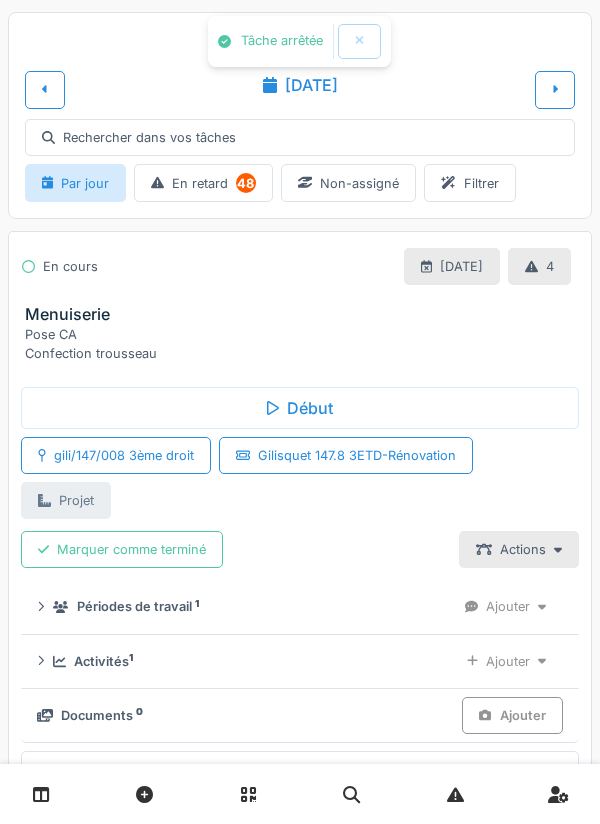 scroll, scrollTop: 0, scrollLeft: 0, axis: both 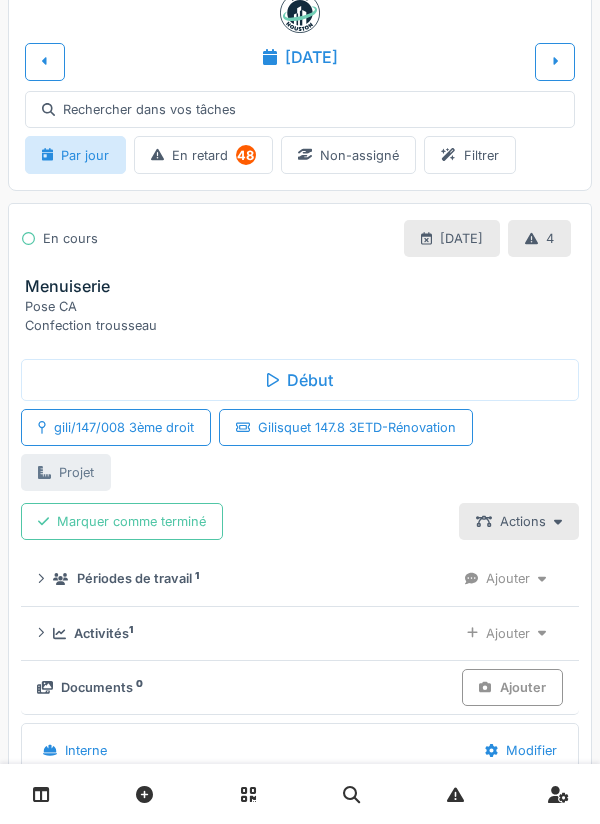 click on "Activités 1" at bounding box center [247, 633] 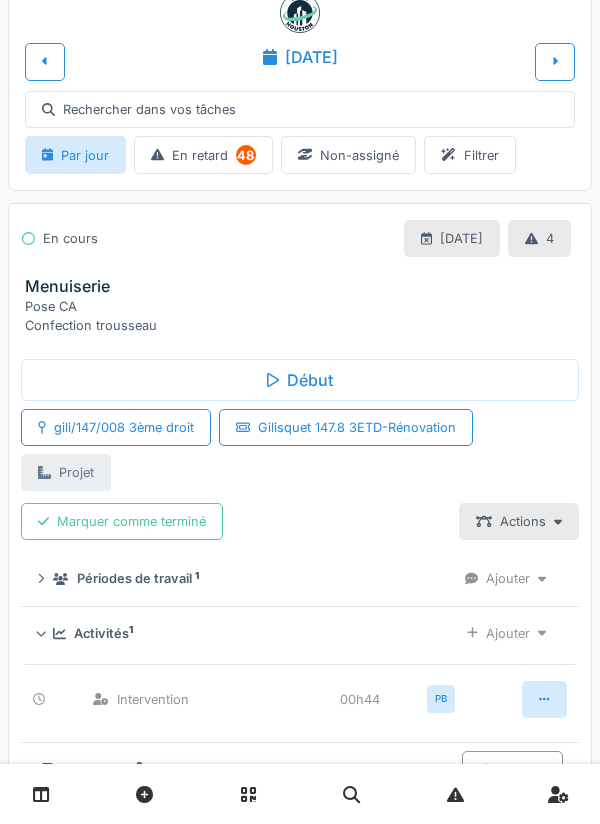 click on "Ajouter" at bounding box center [506, 633] 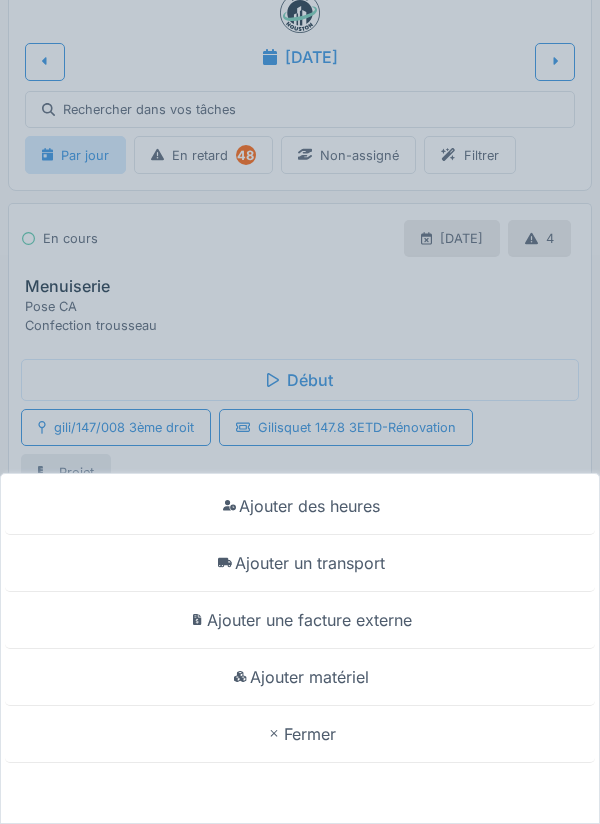 click on "Ajouter un transport" at bounding box center [300, 563] 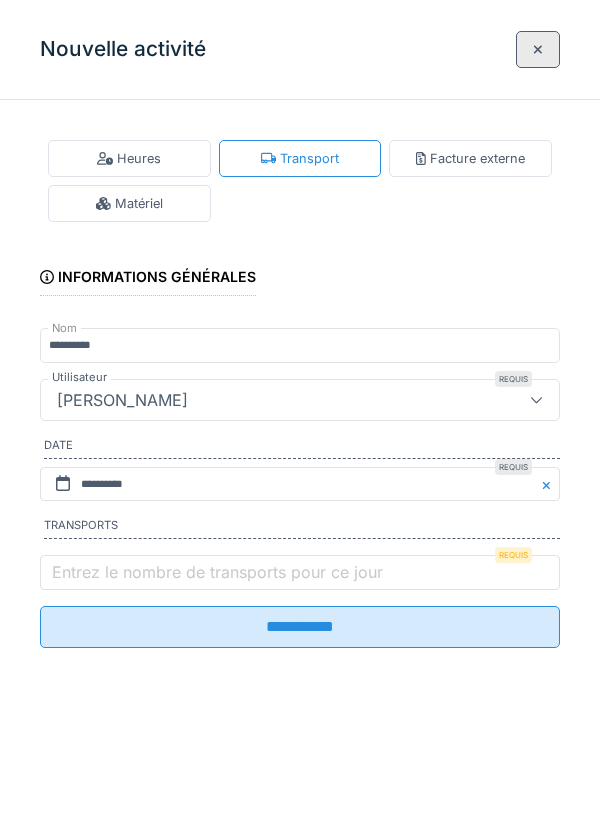 click on "Entrez le nombre de transports pour ce jour" at bounding box center (217, 572) 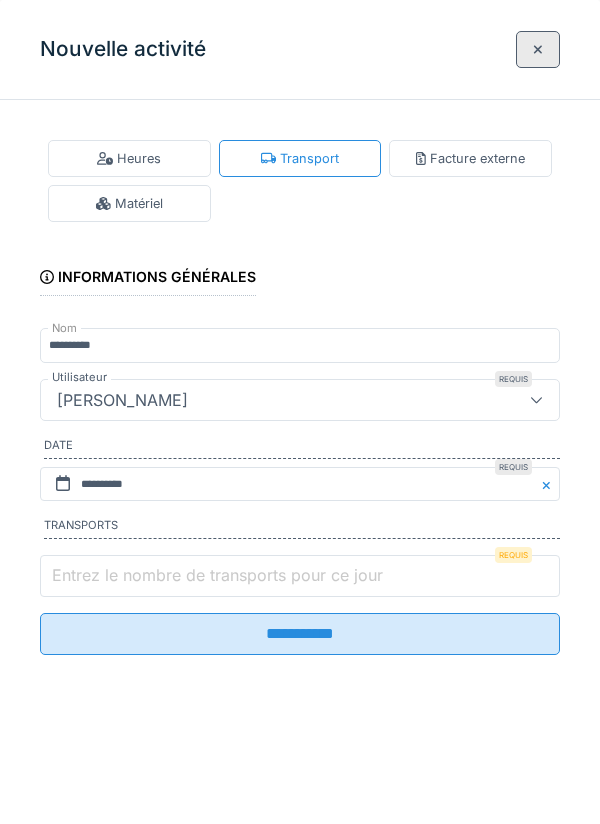 click on "Entrez le nombre de transports pour ce jour" at bounding box center (300, 576) 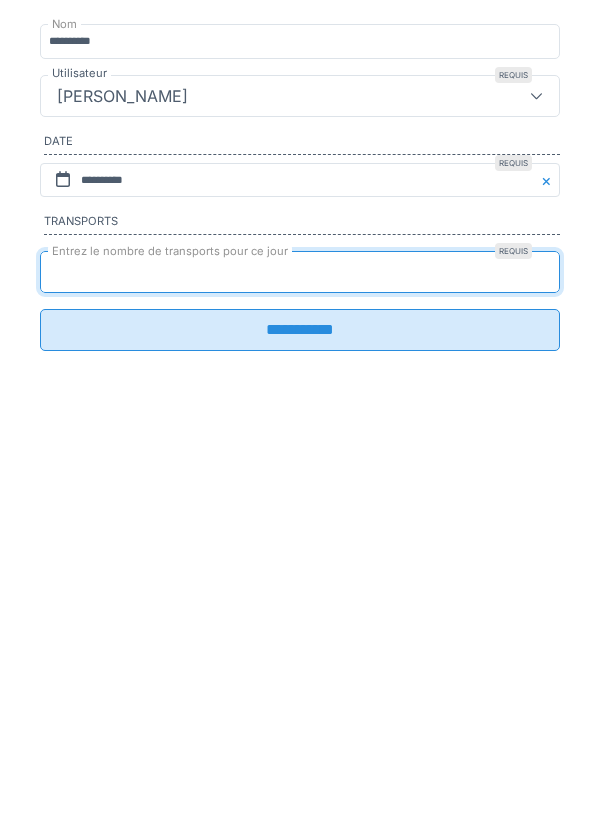 type on "*" 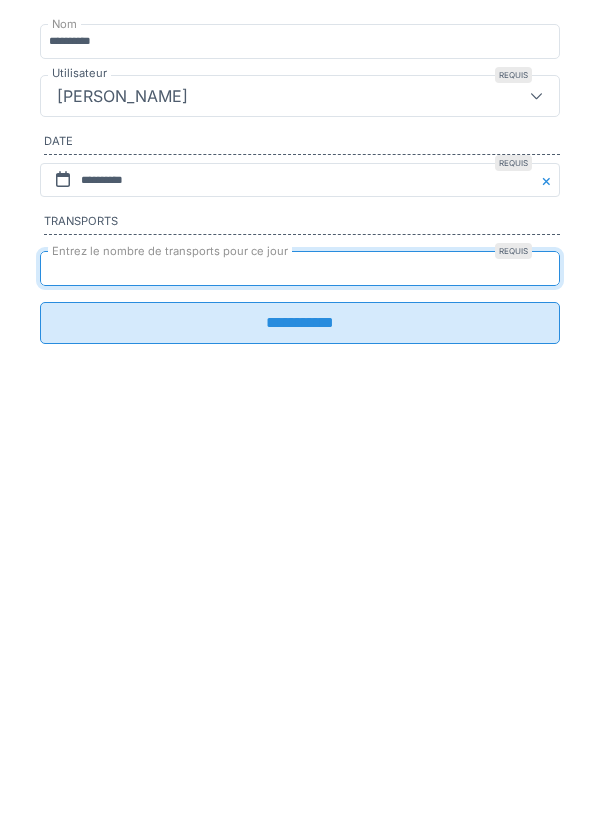 click on "**********" at bounding box center [300, 627] 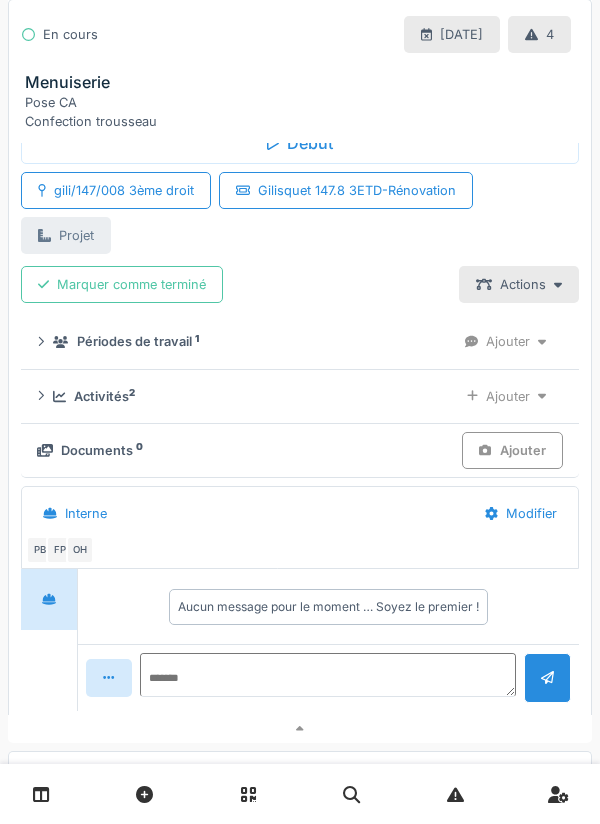 scroll, scrollTop: 272, scrollLeft: 0, axis: vertical 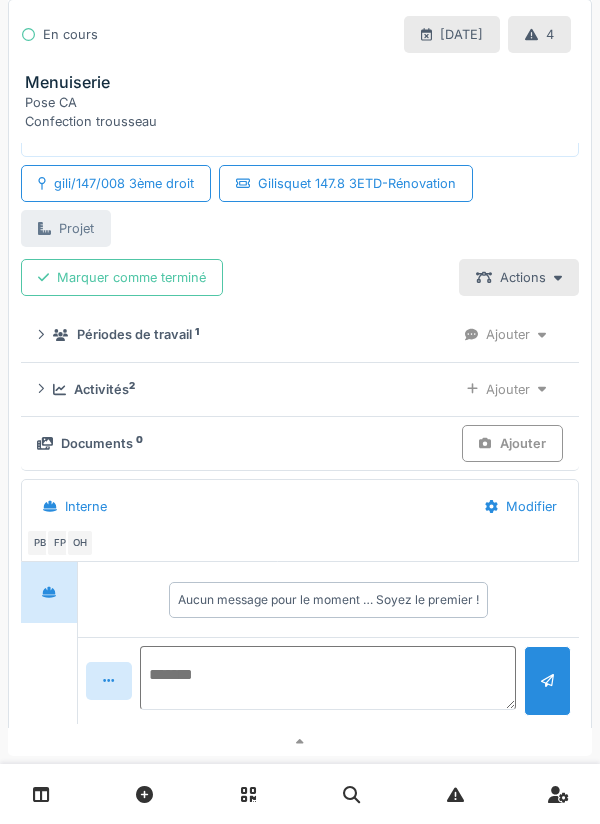click at bounding box center [328, 678] 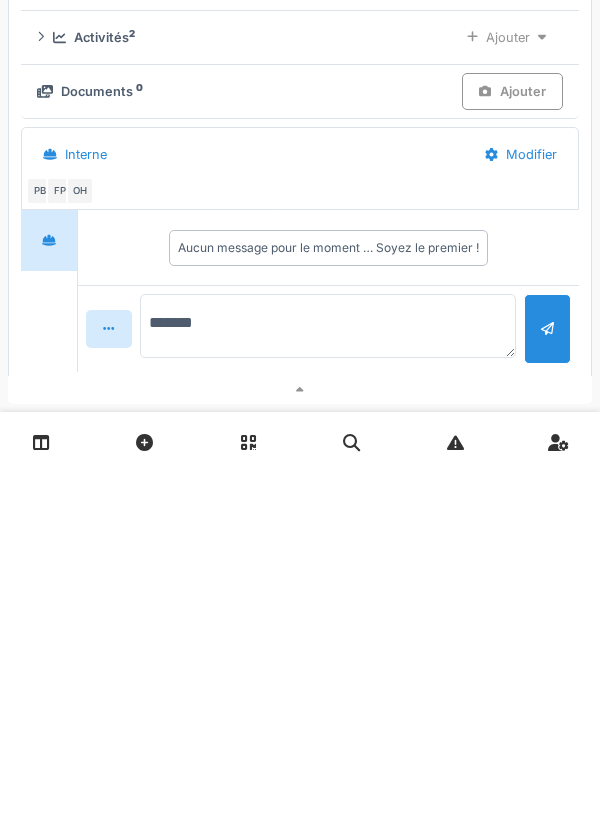 type on "********" 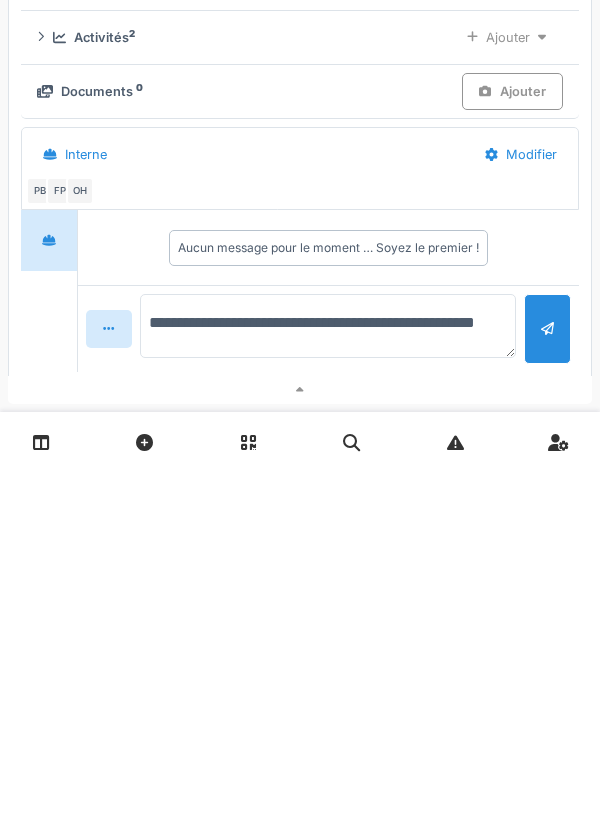 type on "**********" 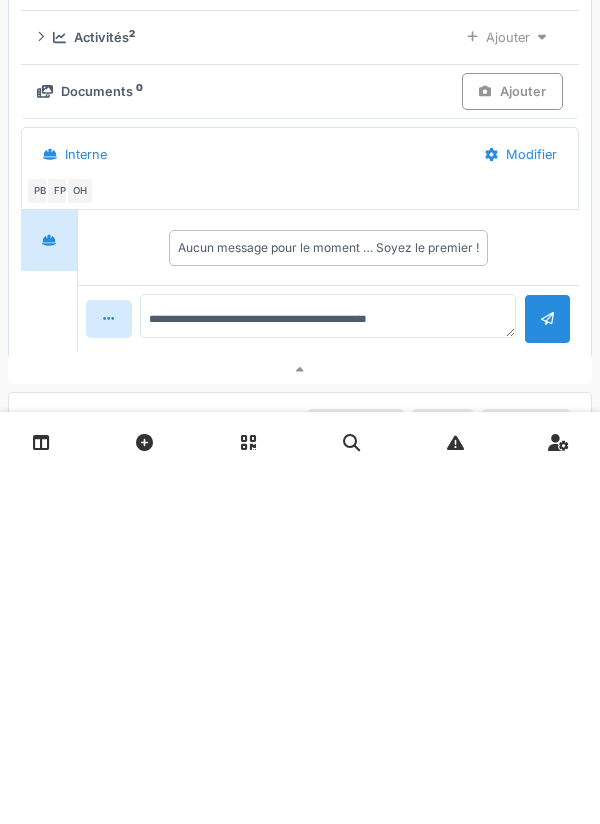 click at bounding box center [547, 670] 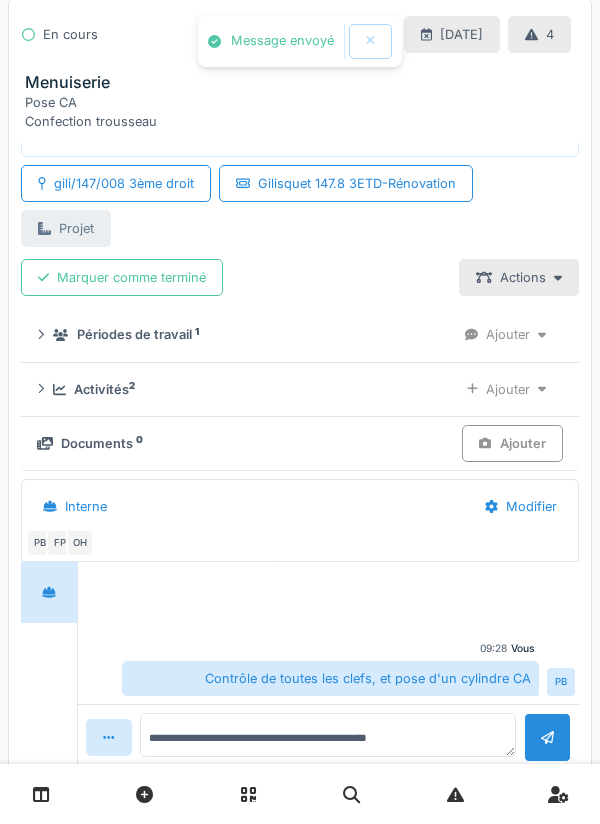 click on "Ajouter" at bounding box center [506, 389] 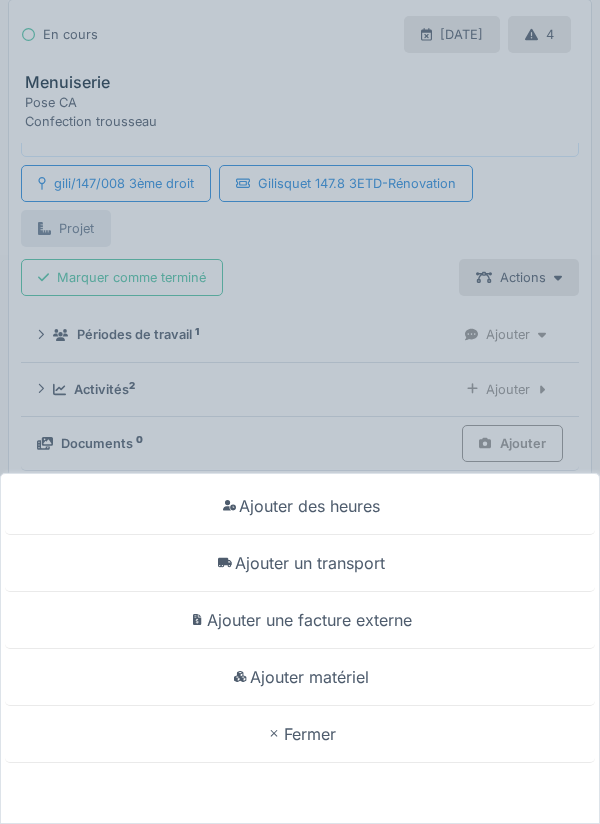 click on "Ajouter matériel" at bounding box center (300, 677) 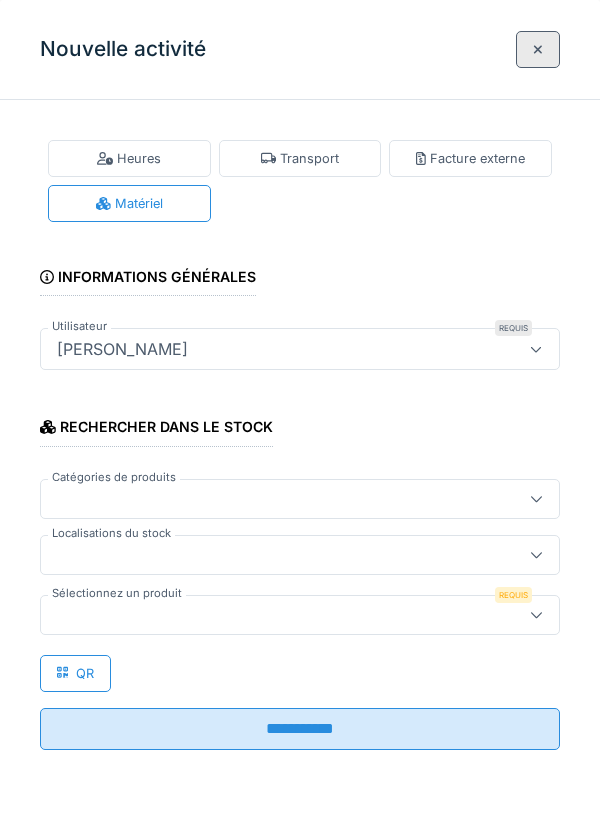 click at bounding box center [274, 555] 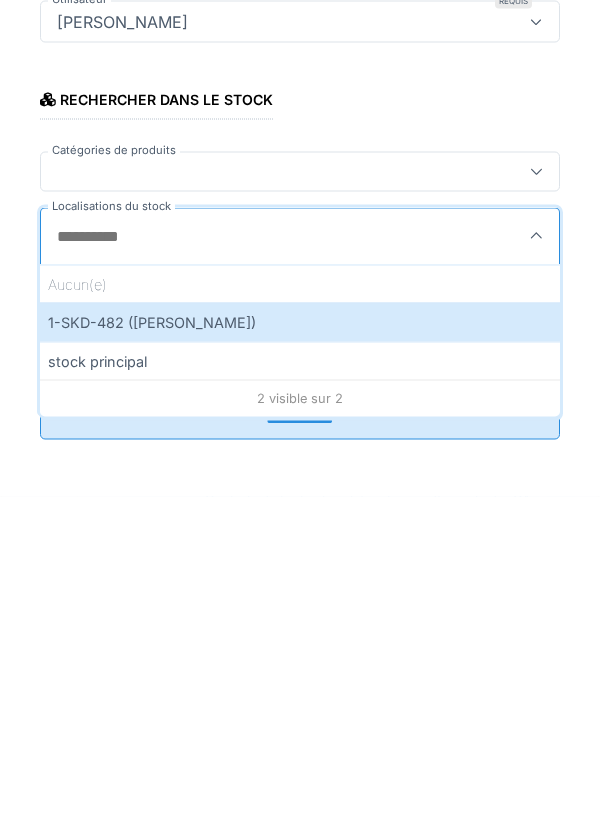 click on "1-SKD-482 ([PERSON_NAME])" at bounding box center [300, 649] 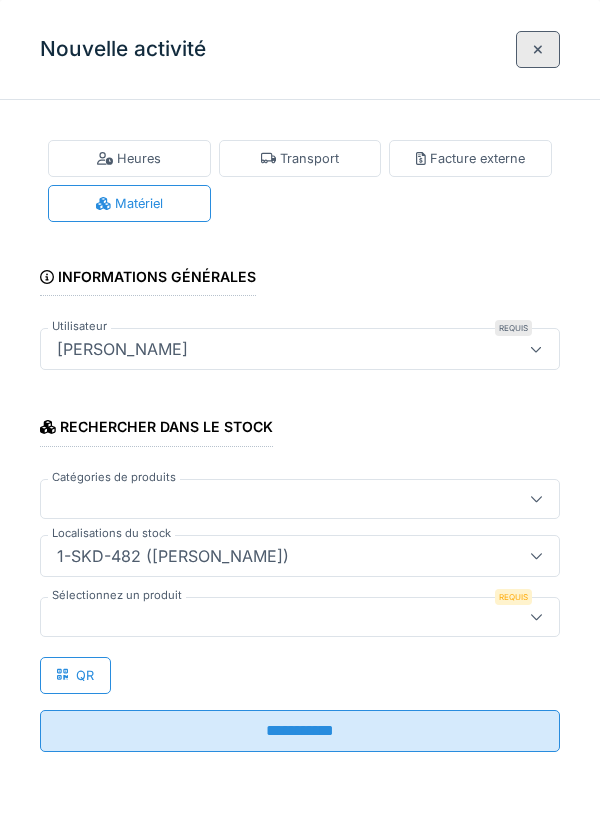 click at bounding box center (274, 617) 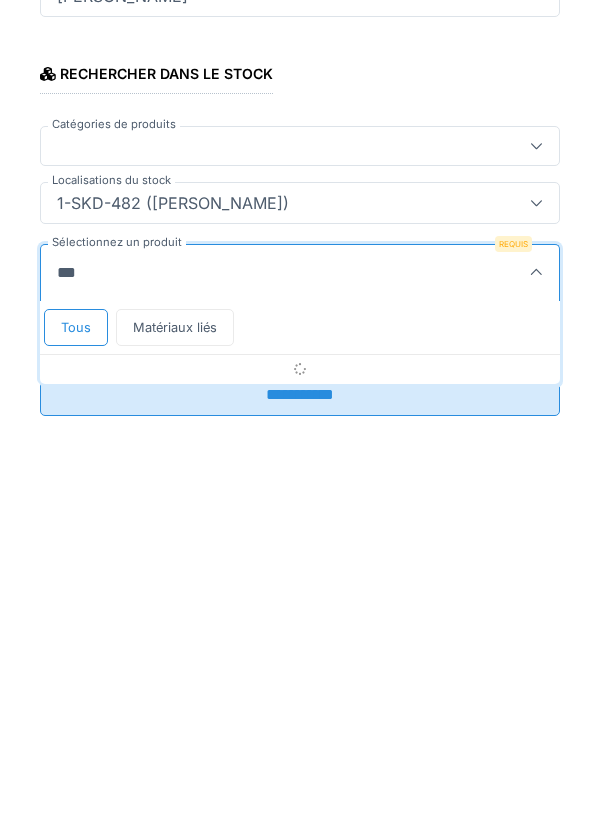 type on "****" 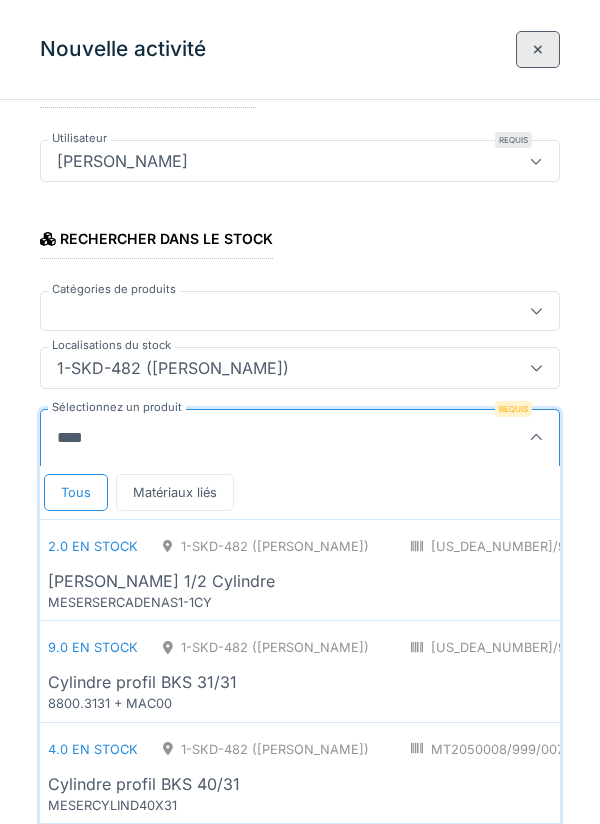 scroll, scrollTop: 197, scrollLeft: 0, axis: vertical 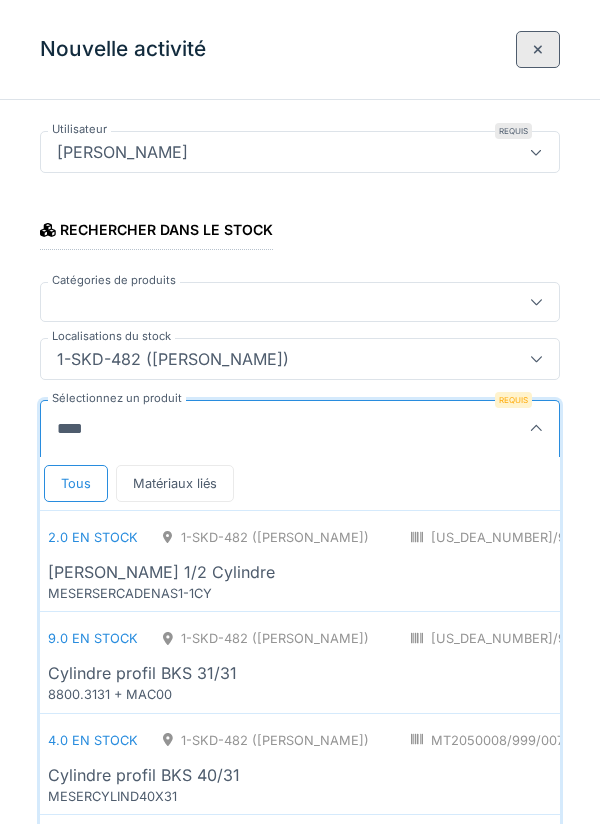 click on "Cylindre profil BKS CA" at bounding box center (514, 977) 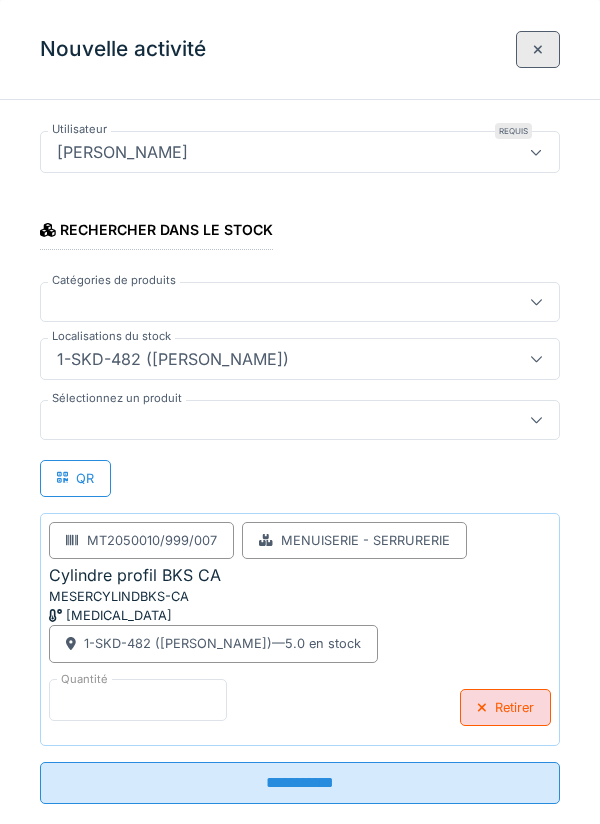 click on "*" at bounding box center (138, 700) 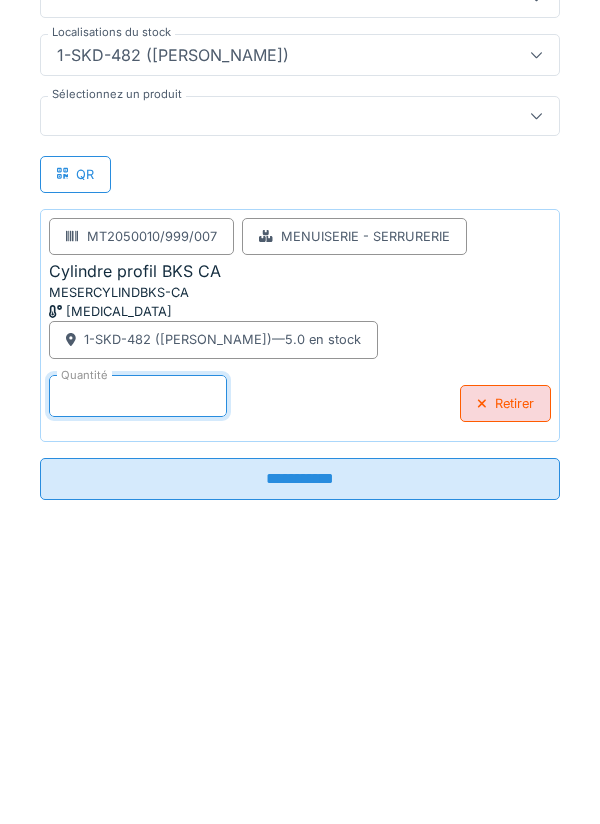 scroll, scrollTop: 232, scrollLeft: 0, axis: vertical 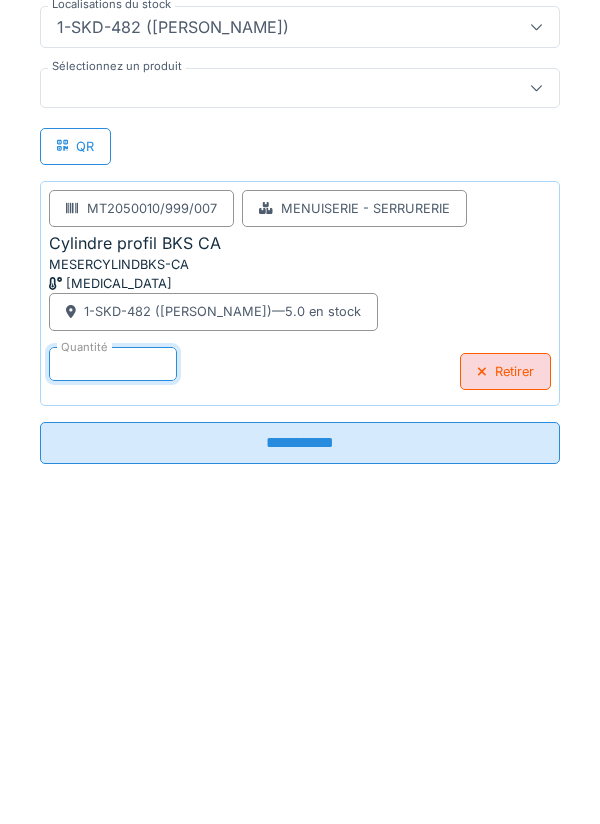 click on "**********" at bounding box center (300, 747) 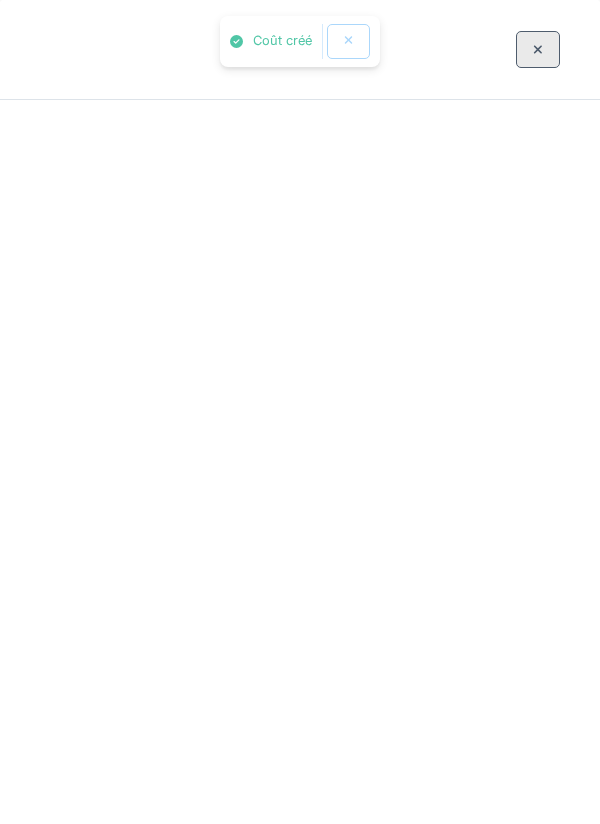 scroll, scrollTop: 0, scrollLeft: 0, axis: both 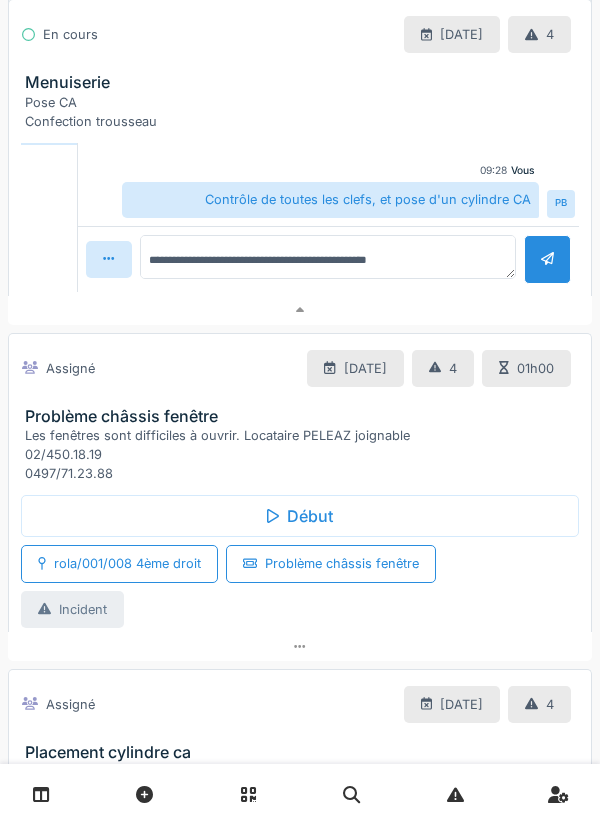 click on "Début" at bounding box center [300, 516] 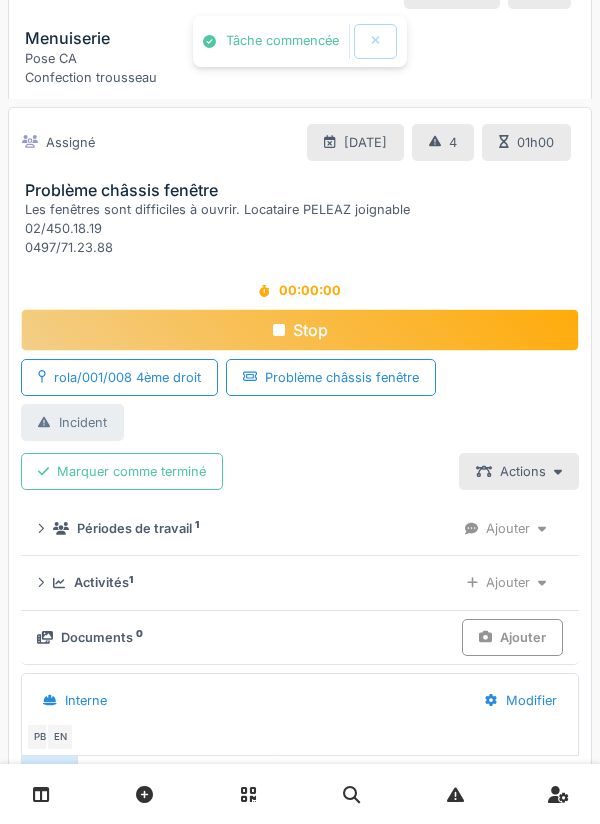 scroll, scrollTop: 1219, scrollLeft: 0, axis: vertical 